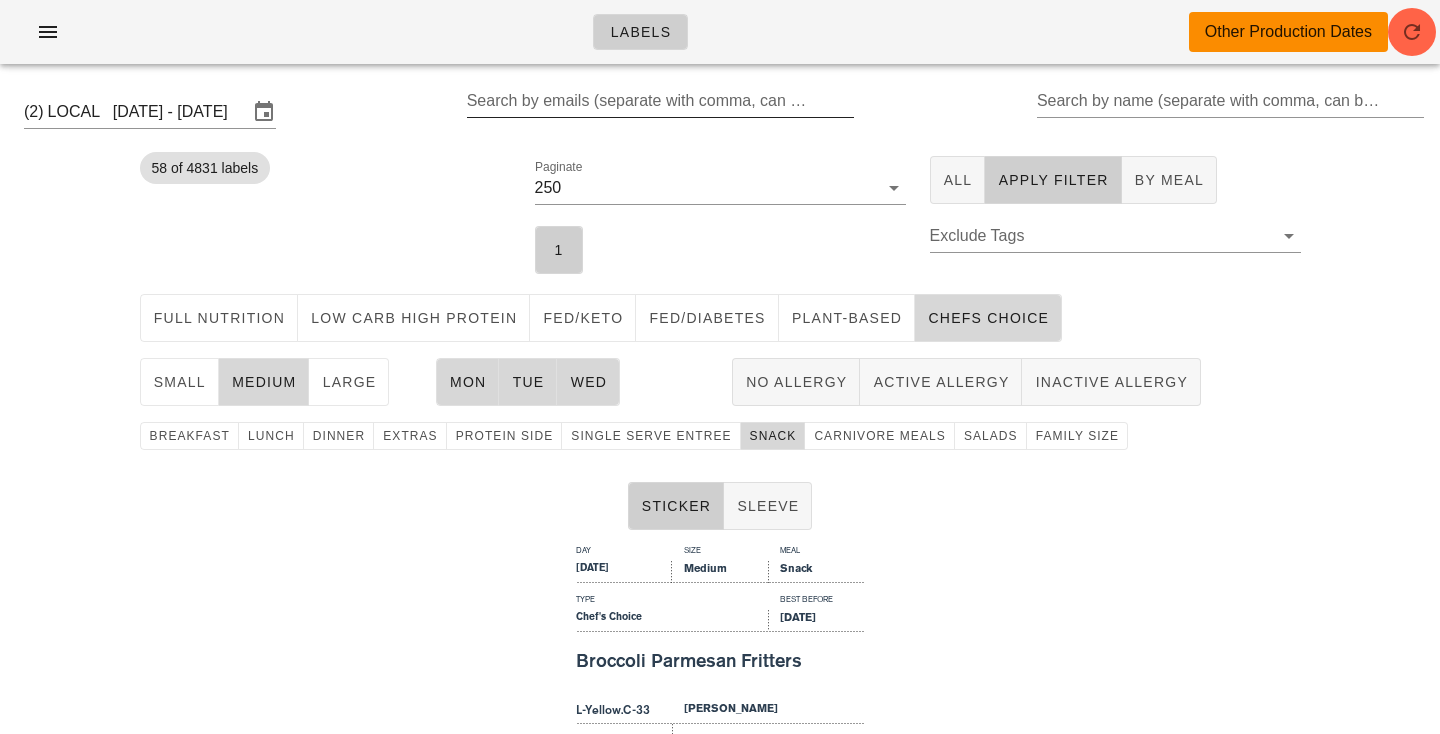 scroll, scrollTop: 0, scrollLeft: 0, axis: both 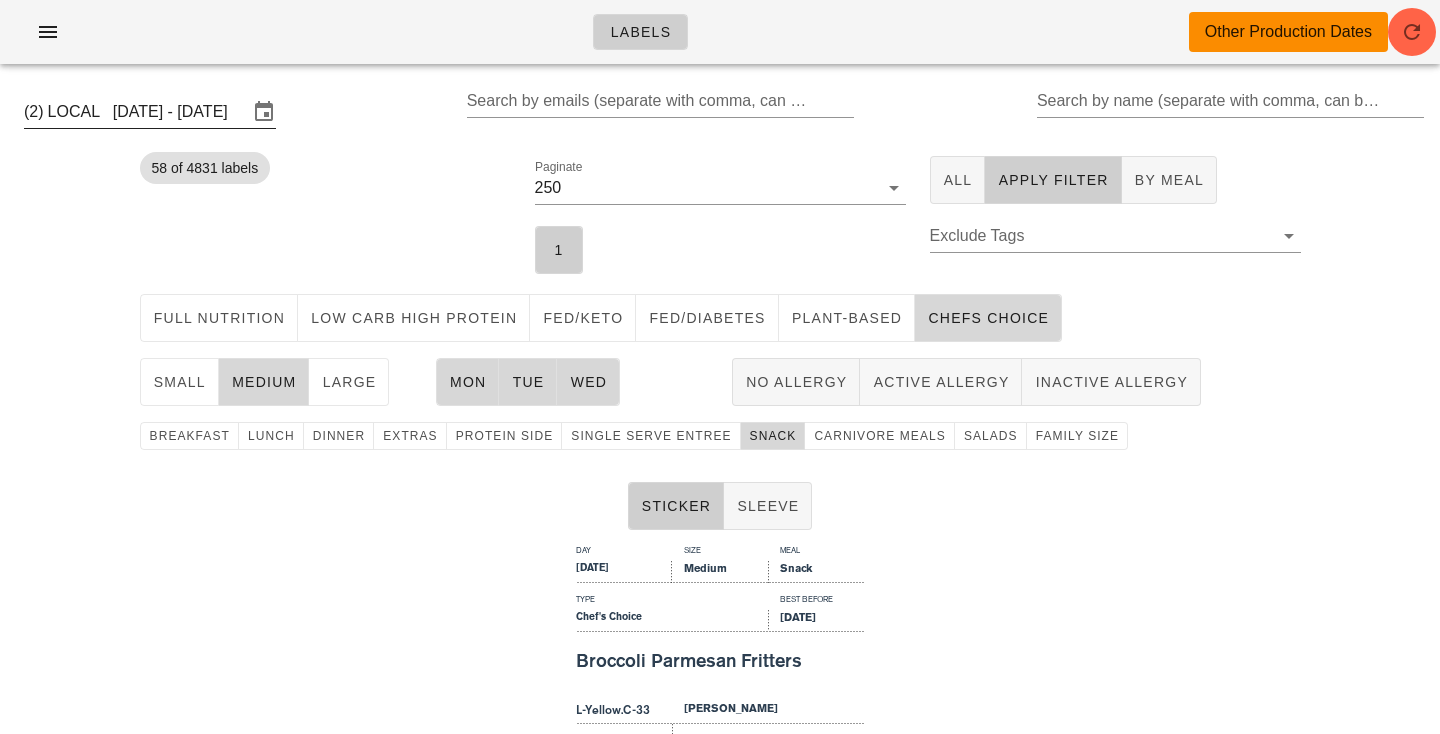 click on "LOCAL   [DATE] - [DATE]" at bounding box center (148, 112) 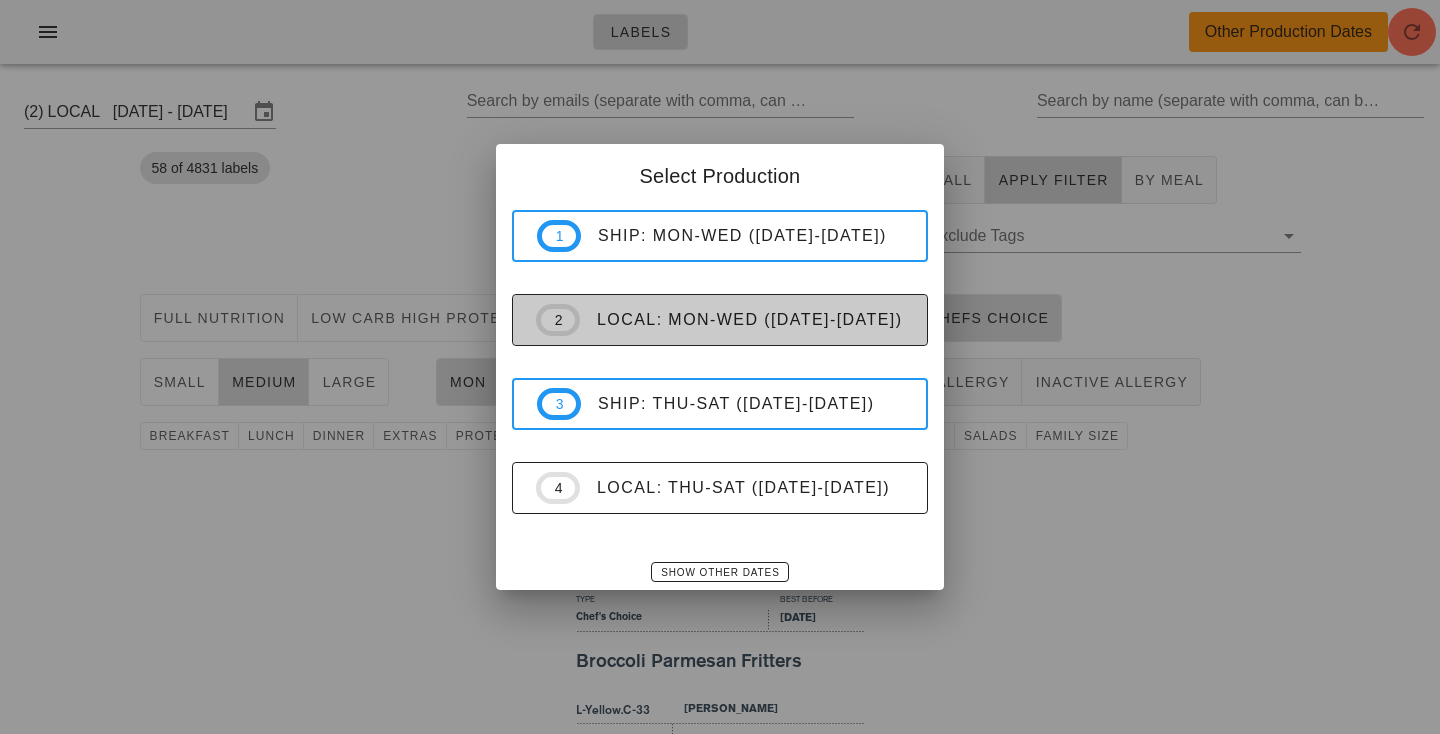 click on "local: Mon-Wed (Jul 7-Jul 9)" at bounding box center (742, 320) 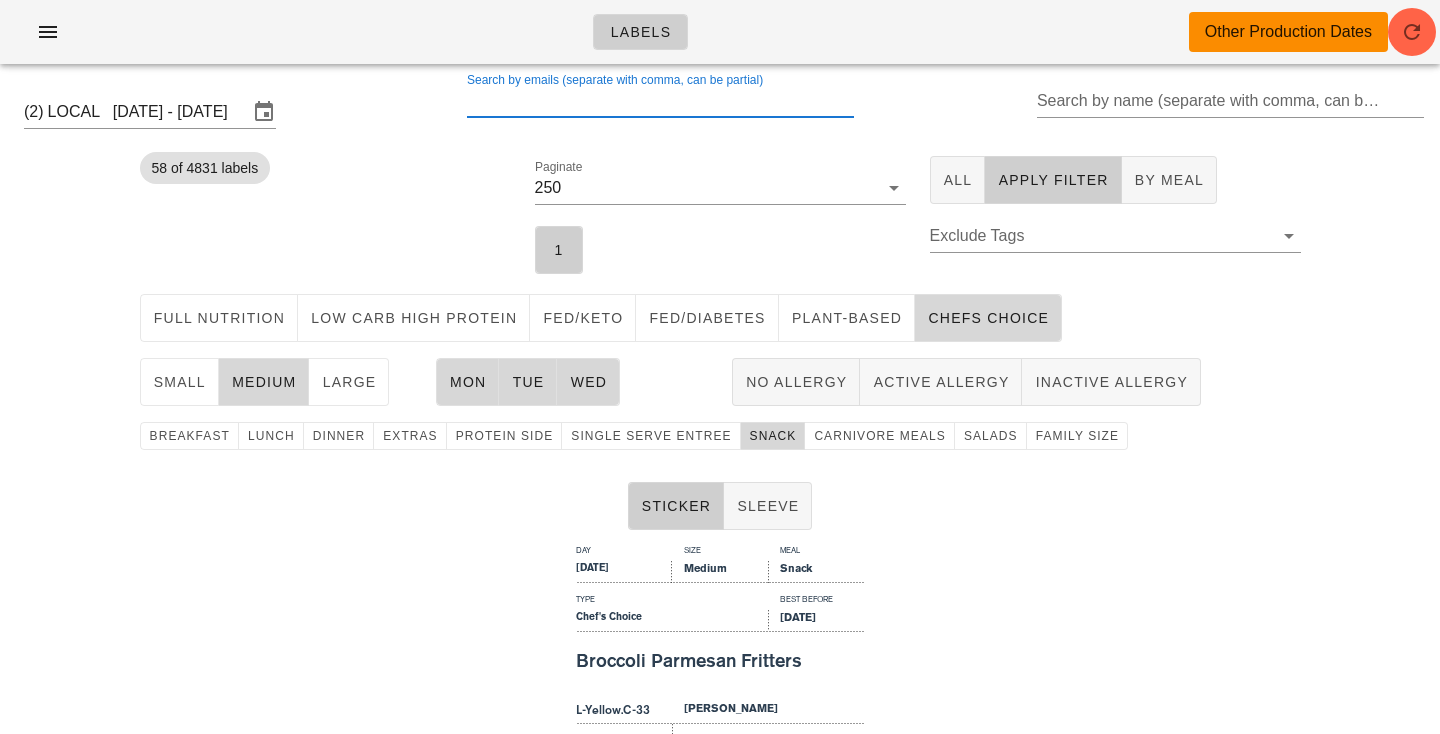 click on "Search by emails (separate with comma, can be partial)" at bounding box center (658, 101) 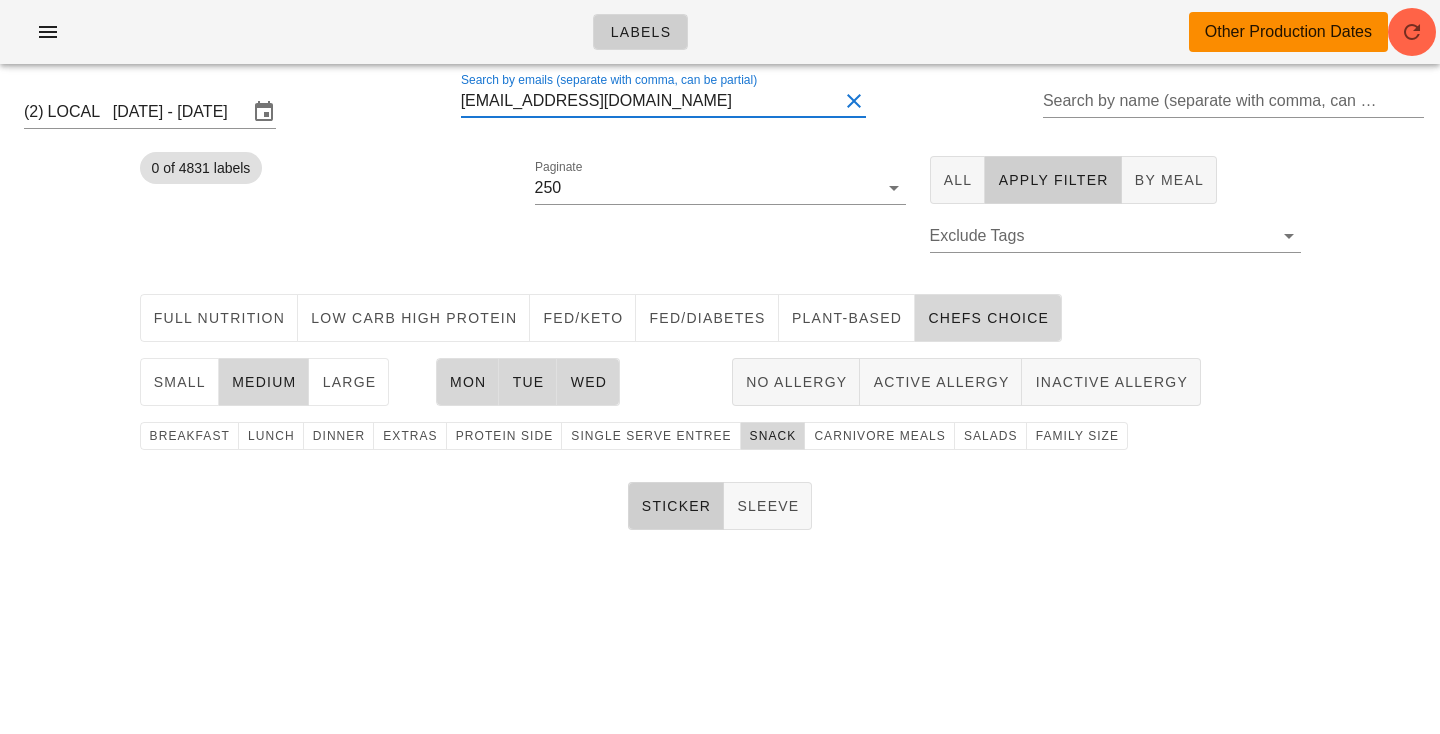 type on "[EMAIL_ADDRESS][DOMAIN_NAME]" 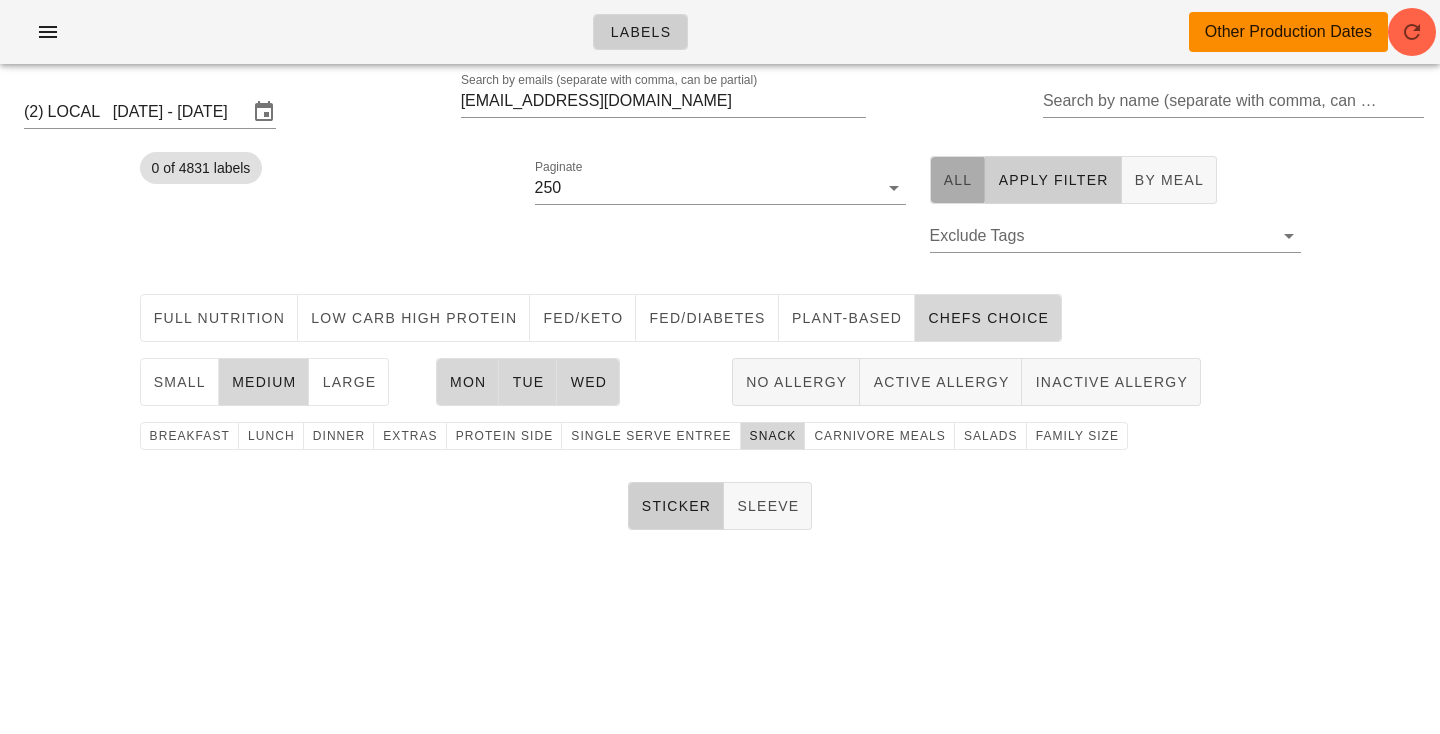 click on "All" at bounding box center (958, 180) 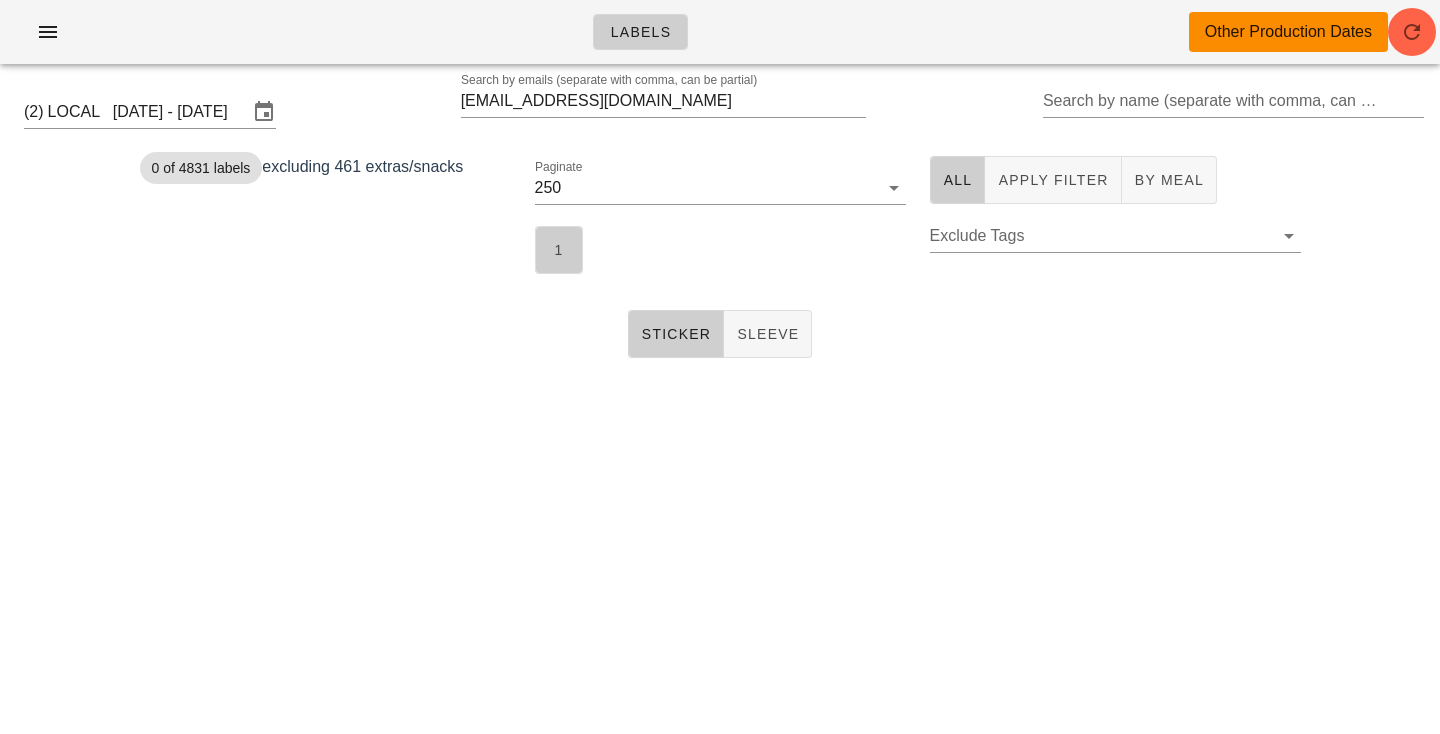 click on "1" at bounding box center [559, 250] 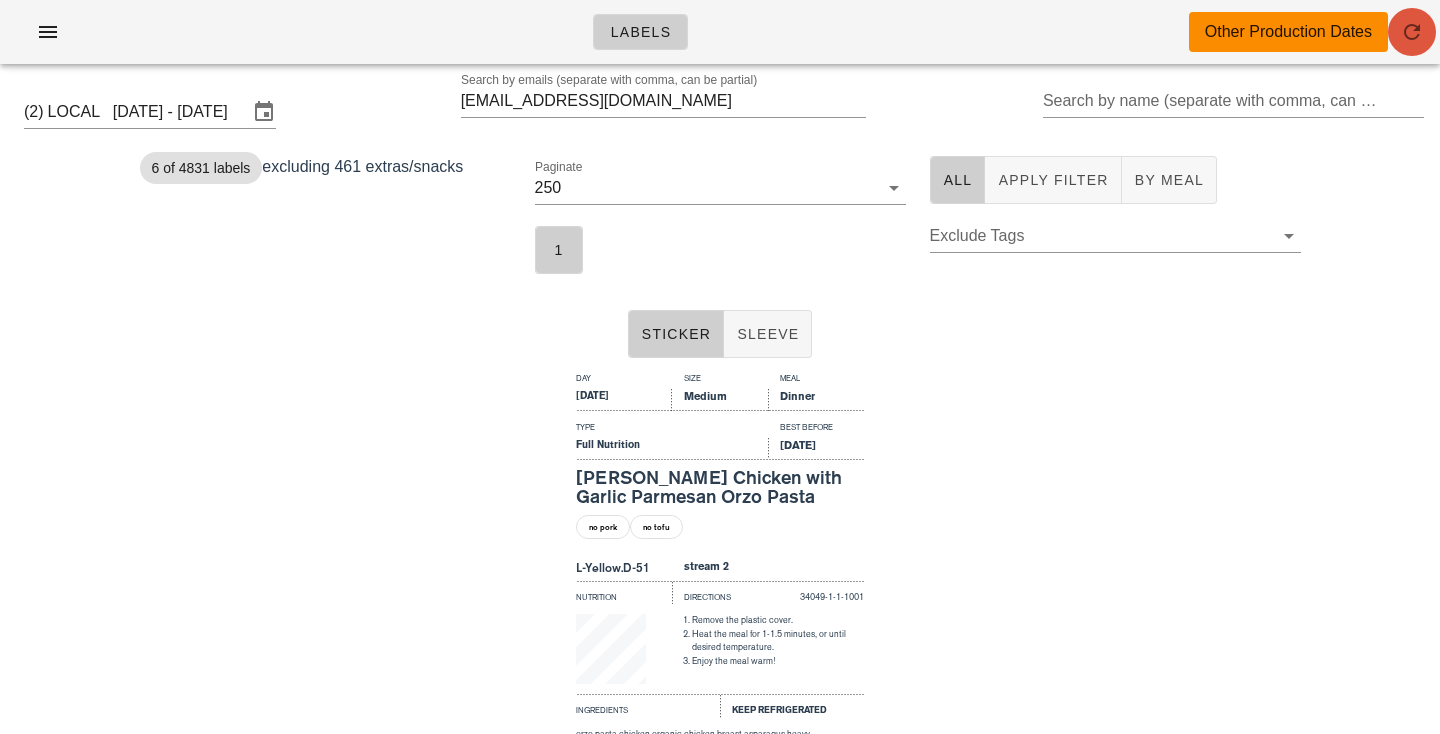 click at bounding box center (1412, 32) 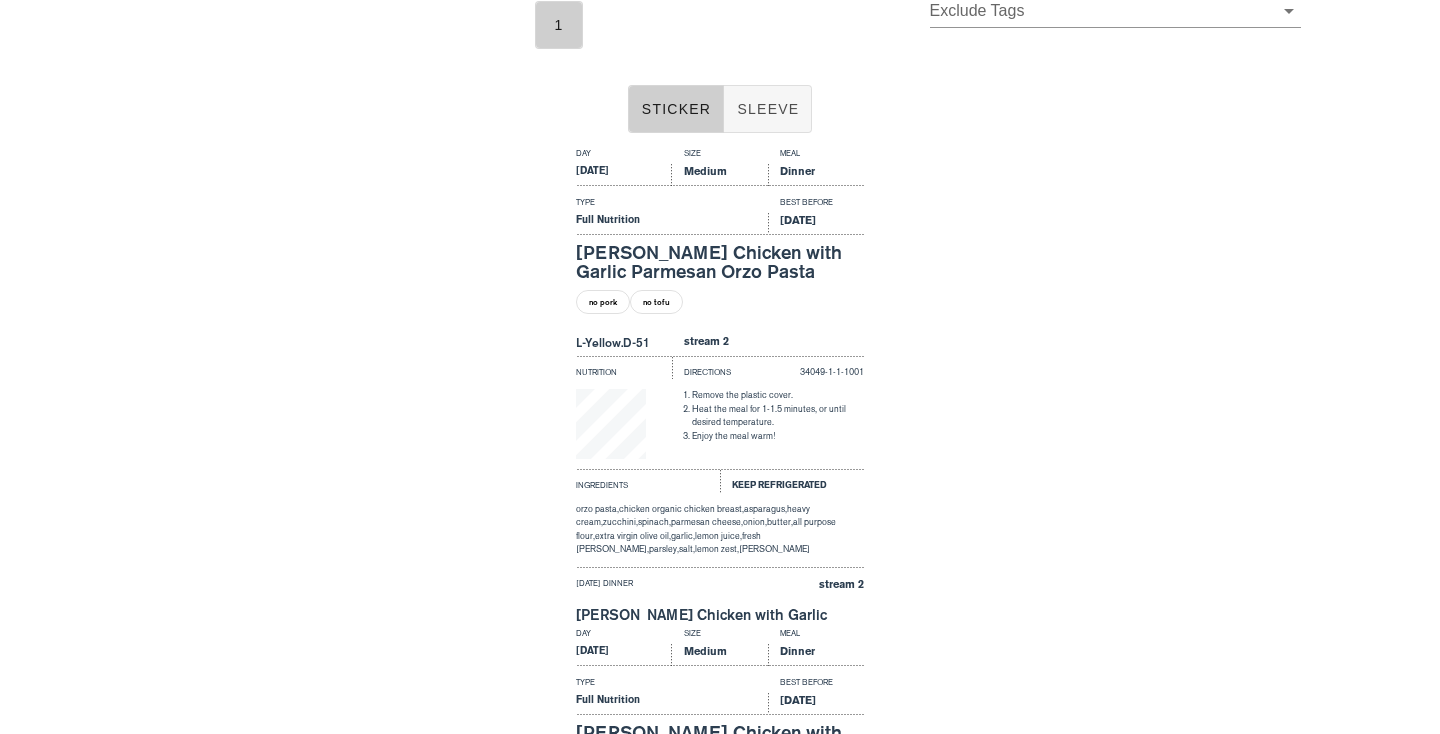 scroll, scrollTop: 226, scrollLeft: 0, axis: vertical 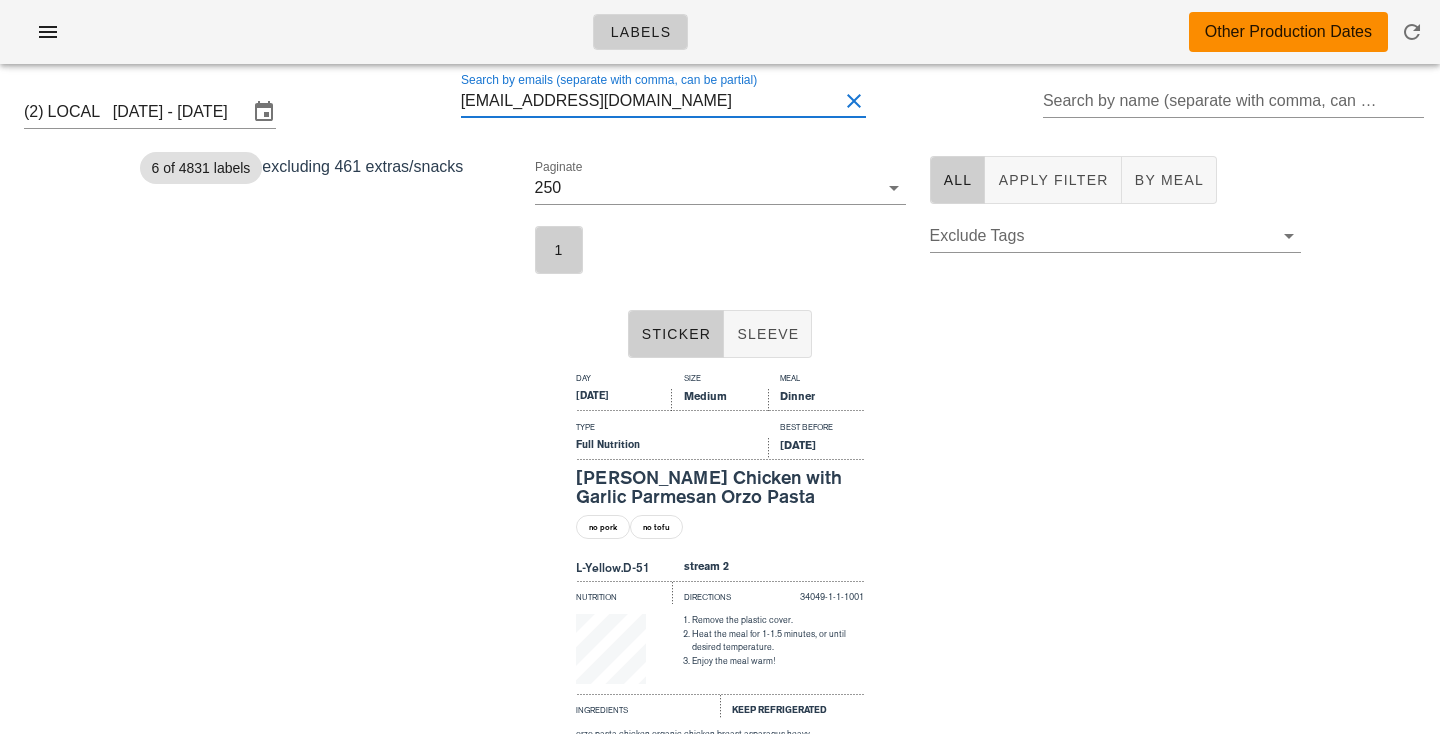 click on "[EMAIL_ADDRESS][DOMAIN_NAME]" at bounding box center (649, 101) 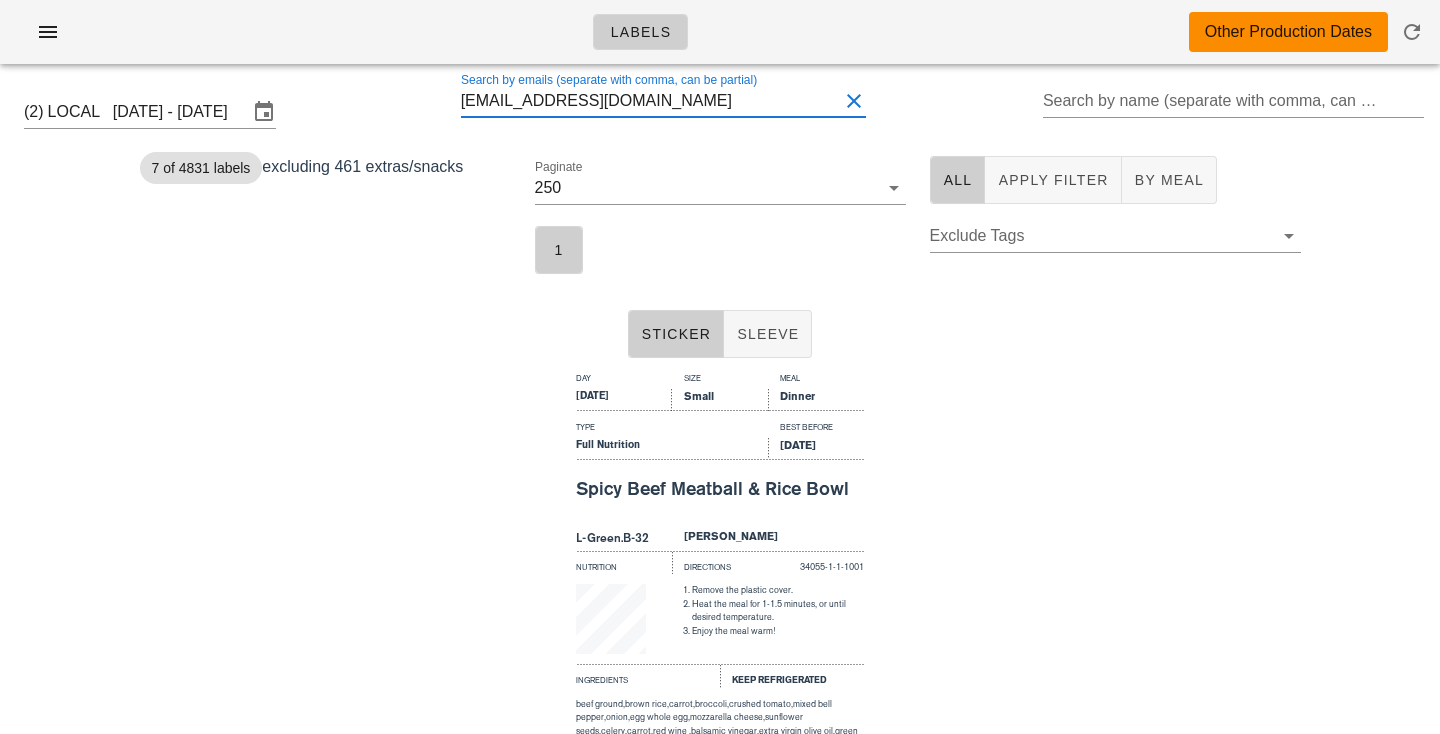 scroll, scrollTop: 221, scrollLeft: 0, axis: vertical 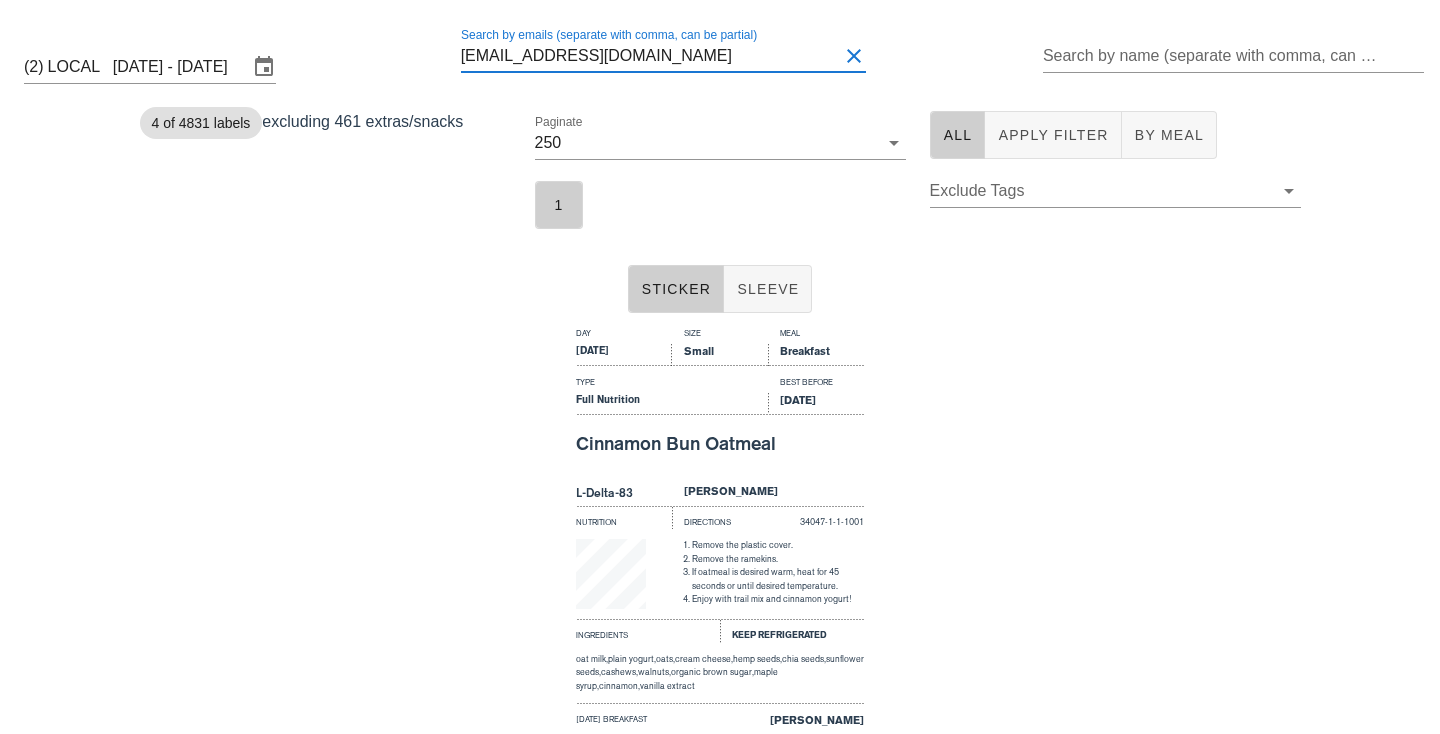 drag, startPoint x: 642, startPoint y: 59, endPoint x: 376, endPoint y: 54, distance: 266.047 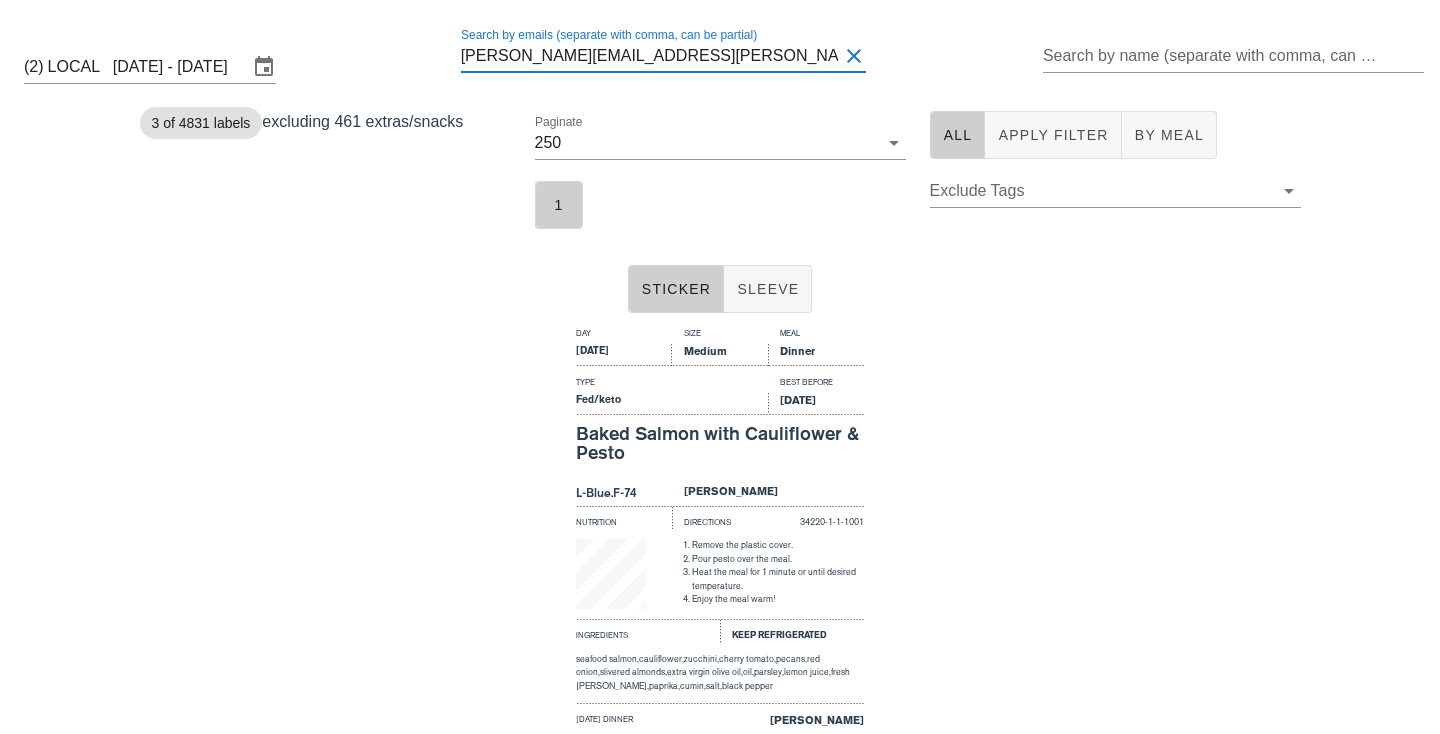 drag, startPoint x: 705, startPoint y: 56, endPoint x: 286, endPoint y: 37, distance: 419.43057 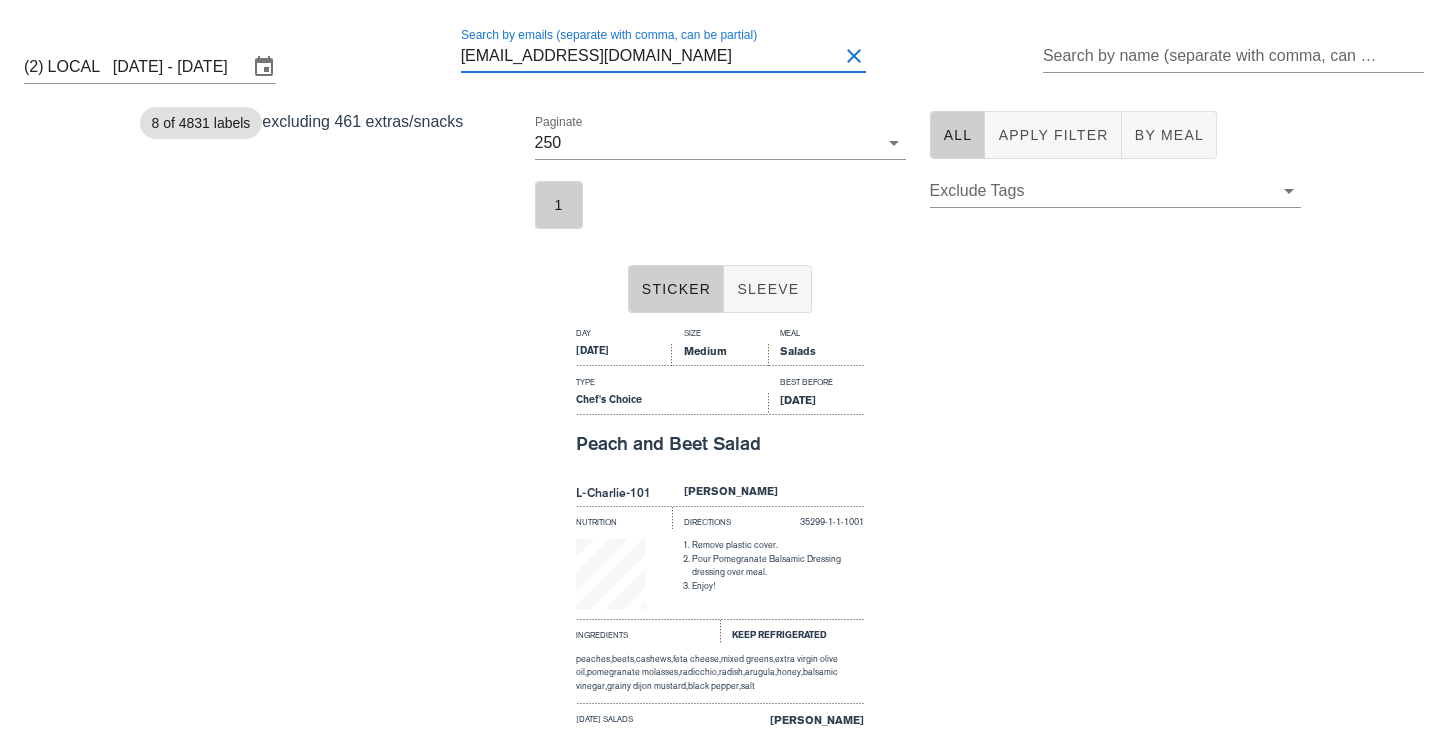 type on "[EMAIL_ADDRESS][DOMAIN_NAME]" 